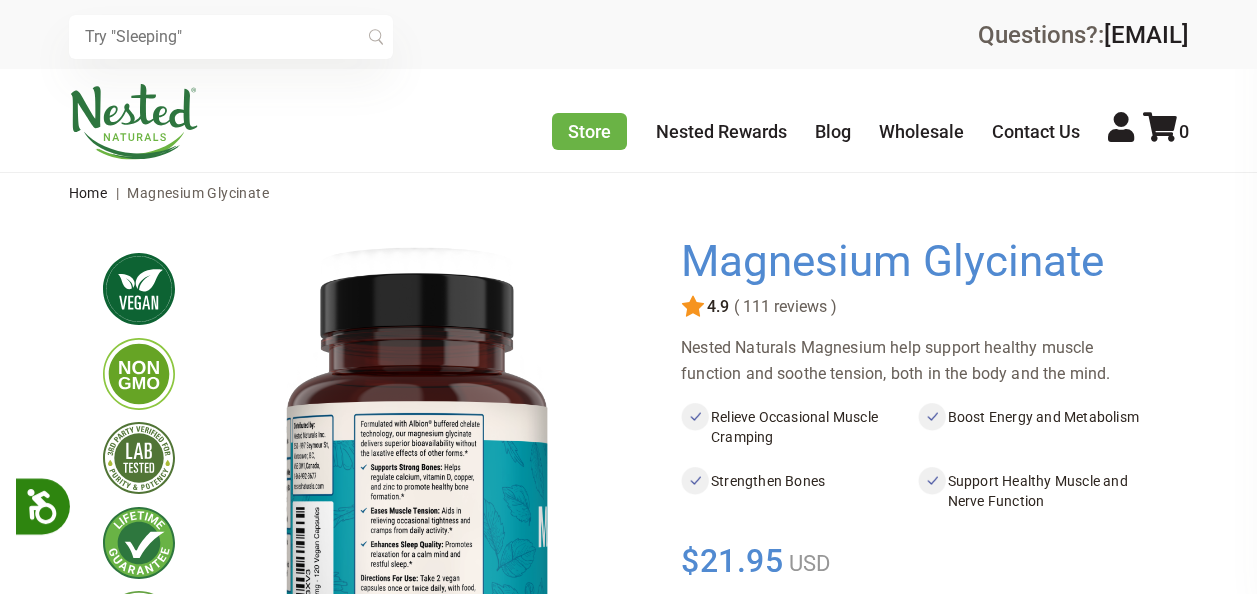 scroll, scrollTop: 0, scrollLeft: 0, axis: both 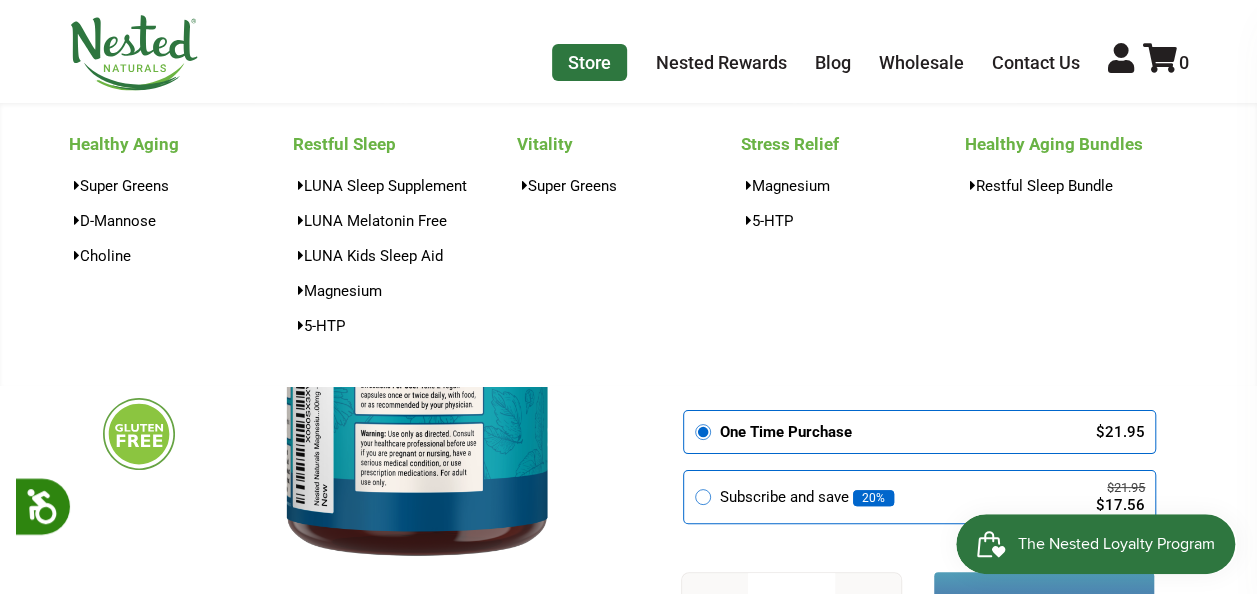 click on "Store" at bounding box center [589, 62] 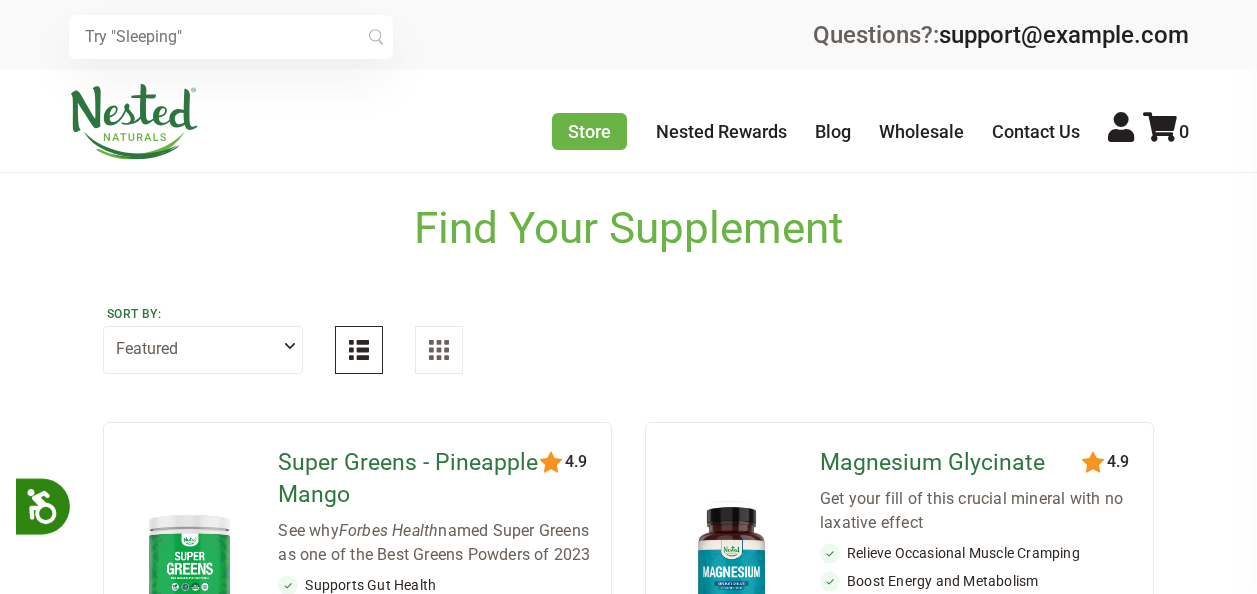 scroll, scrollTop: 0, scrollLeft: 0, axis: both 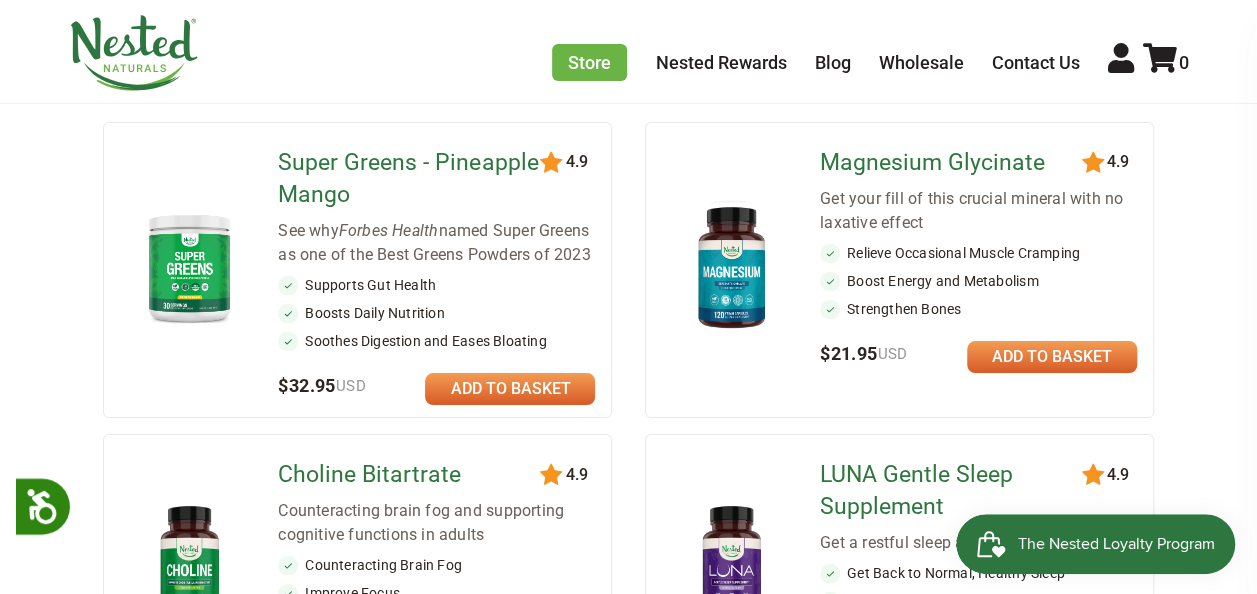click at bounding box center (510, 389) 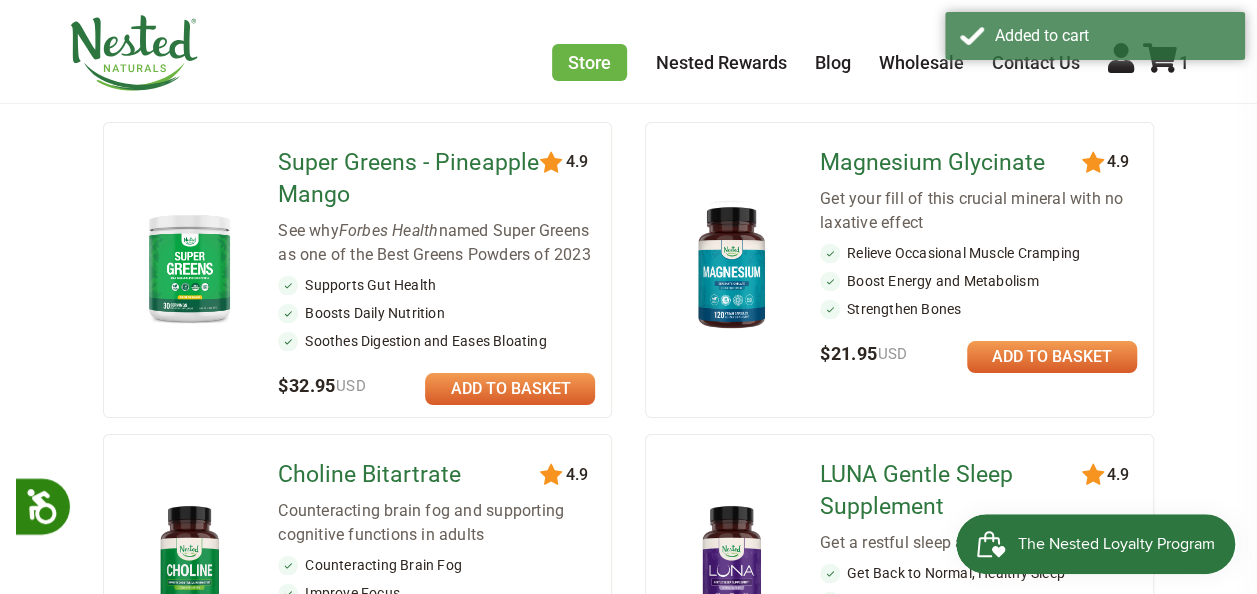 click at bounding box center (510, 389) 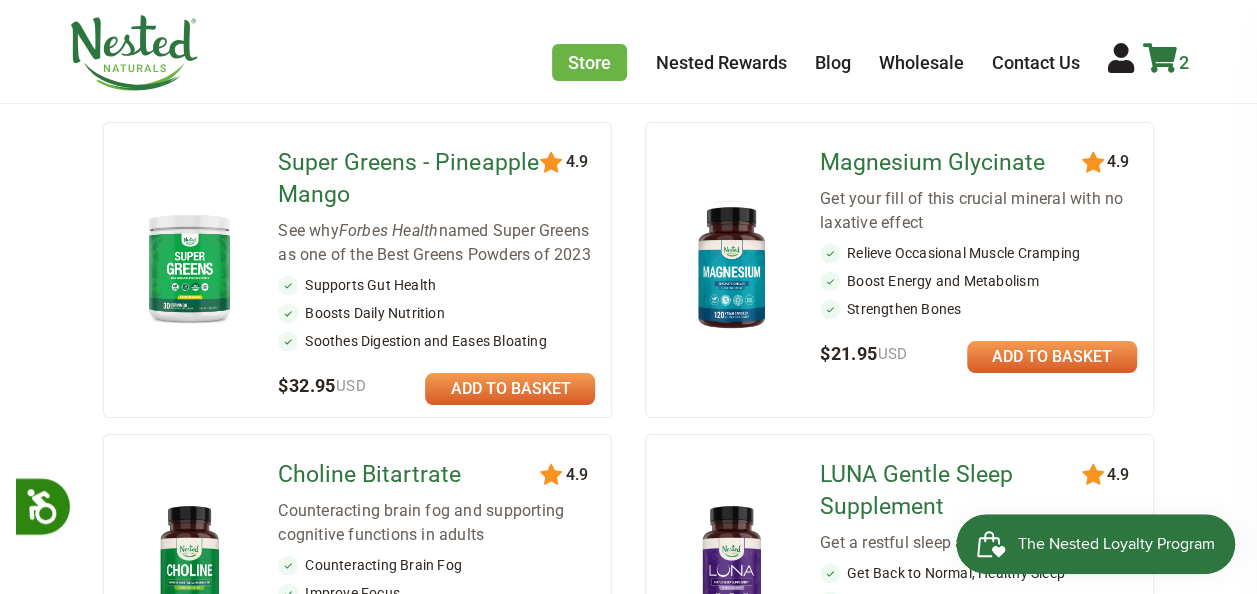 click at bounding box center [1160, 58] 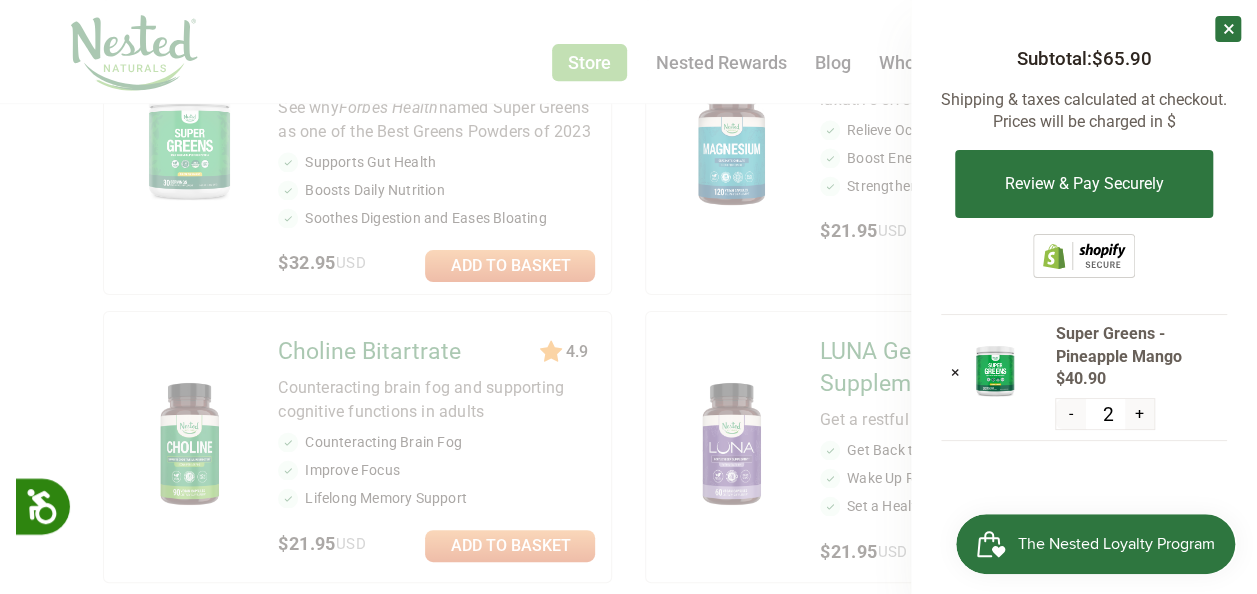 scroll, scrollTop: 420, scrollLeft: 0, axis: vertical 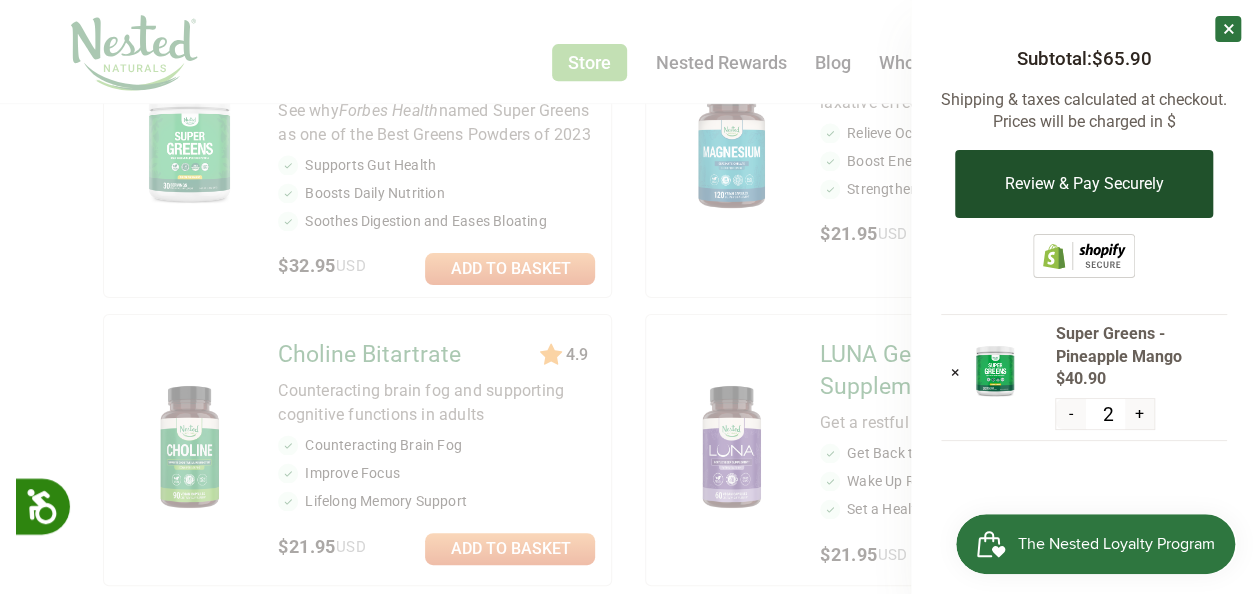 click on "Review & Pay Securely" at bounding box center [1083, 184] 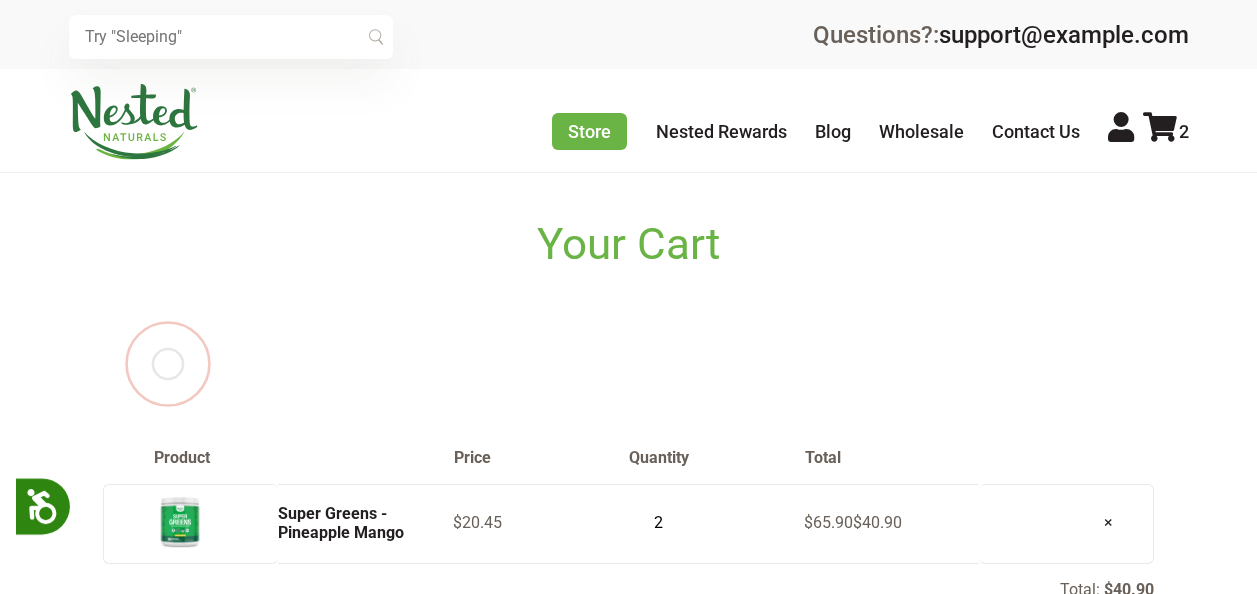 scroll, scrollTop: 0, scrollLeft: 0, axis: both 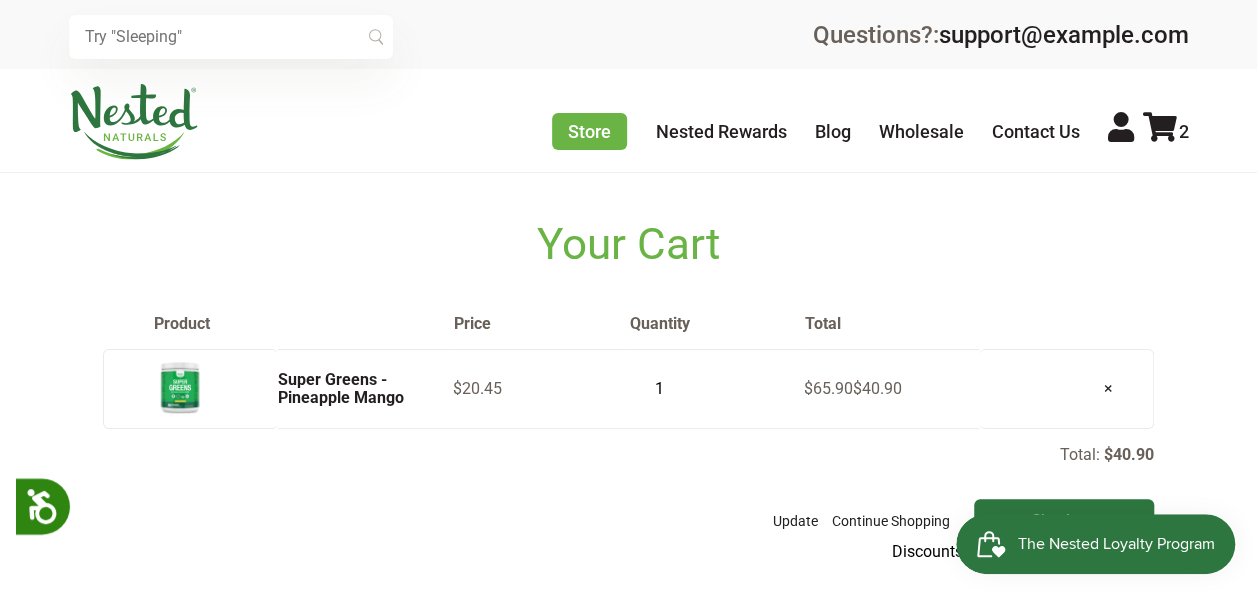click on "1" at bounding box center [653, 389] 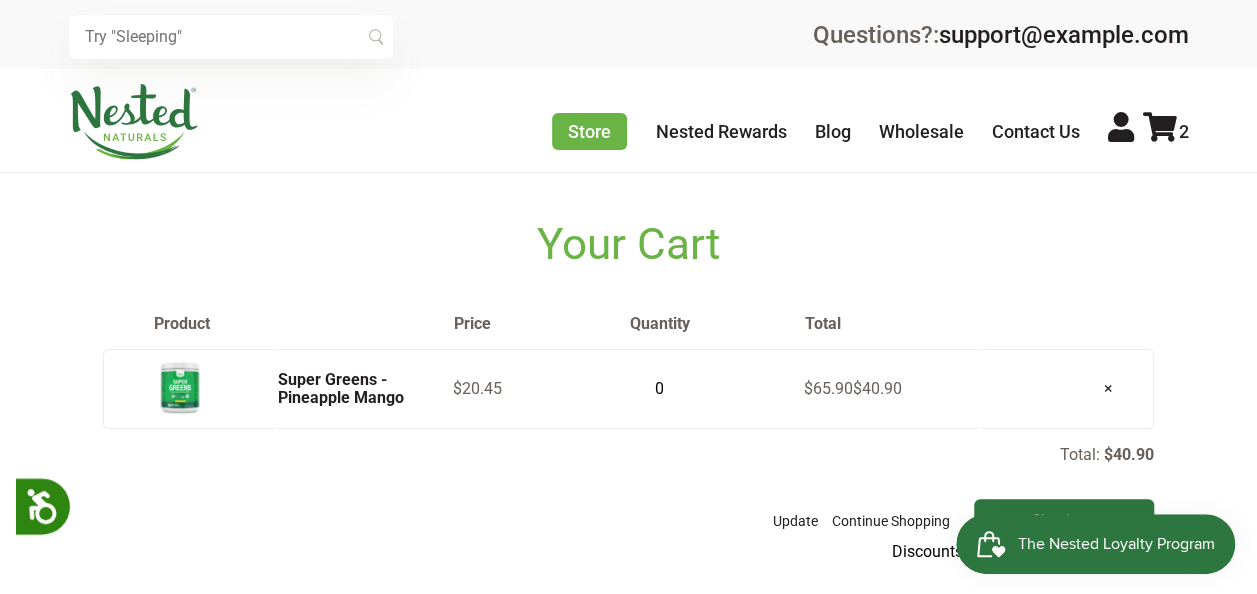 type on "0" 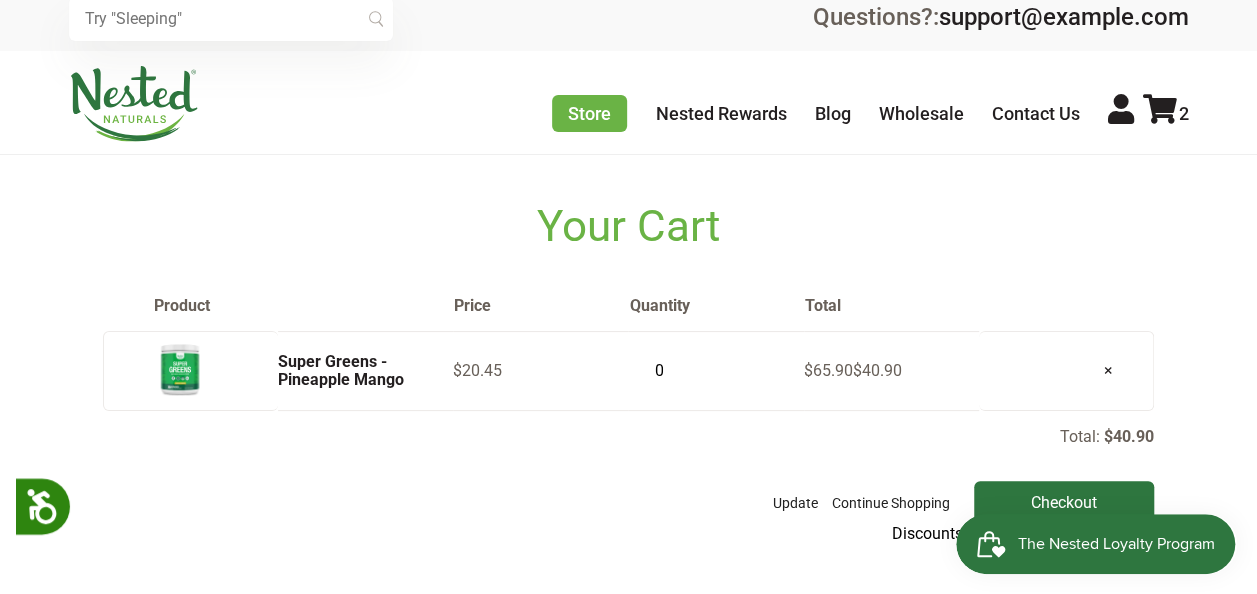 scroll, scrollTop: 0, scrollLeft: 0, axis: both 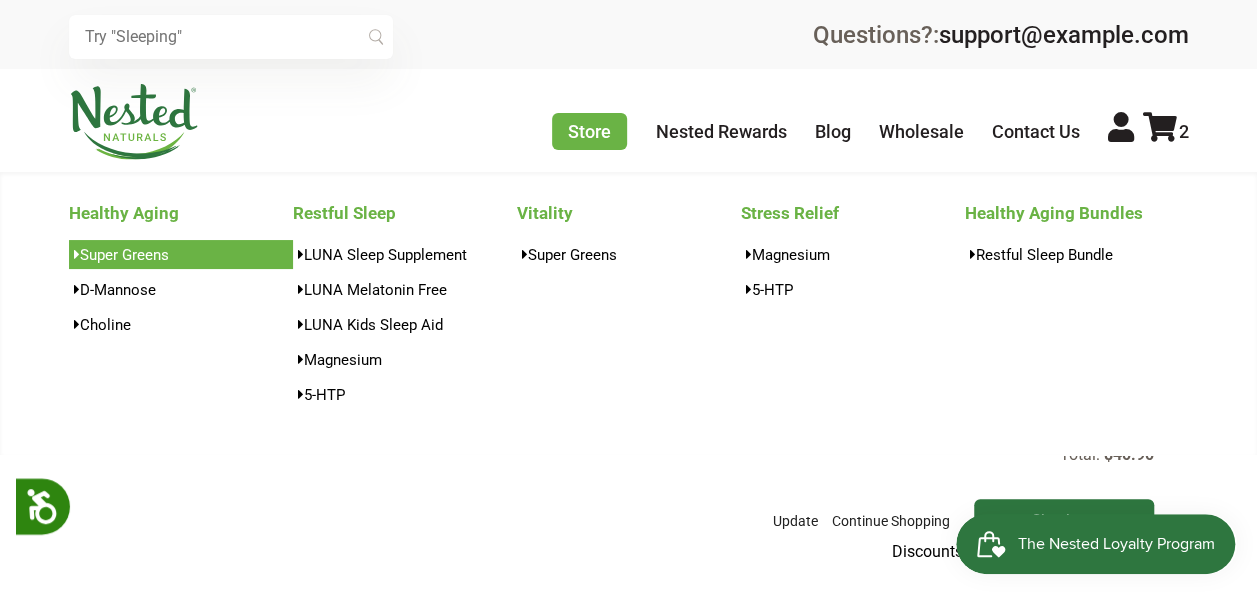 click on "Super Greens" at bounding box center (181, 254) 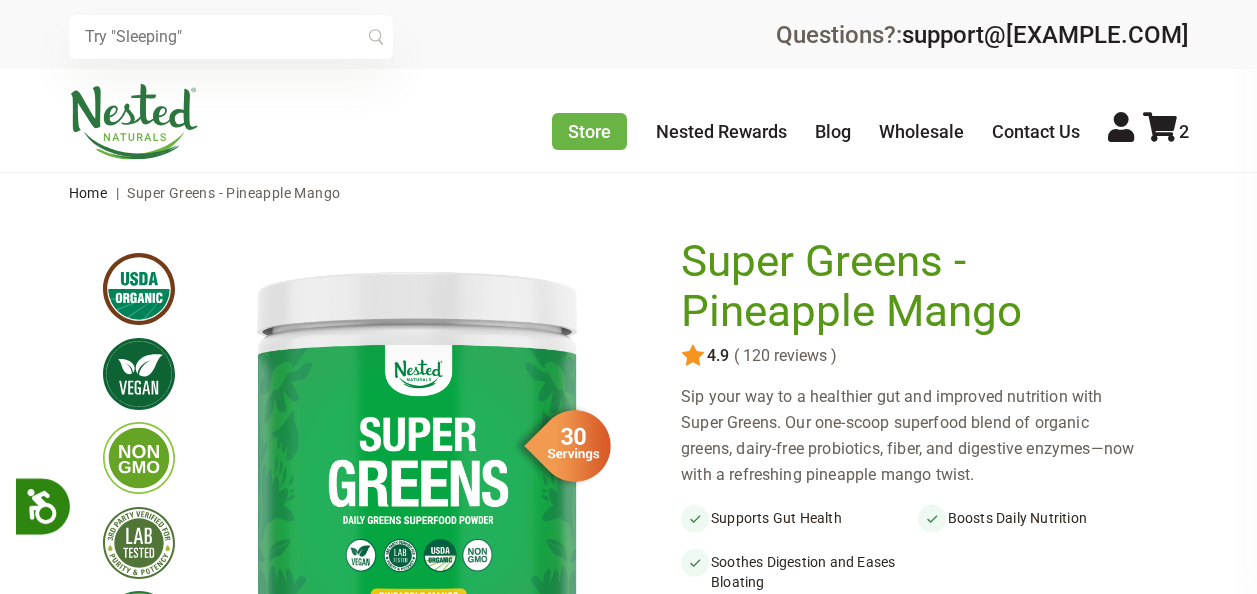scroll, scrollTop: 0, scrollLeft: 0, axis: both 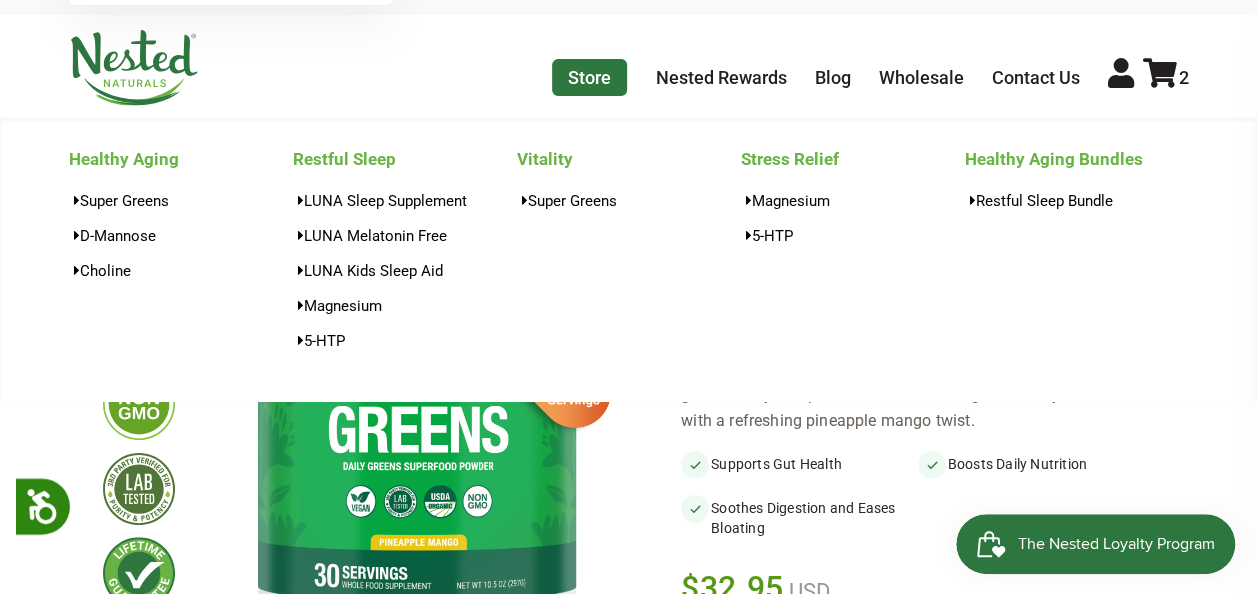 click on "Store" at bounding box center (589, 77) 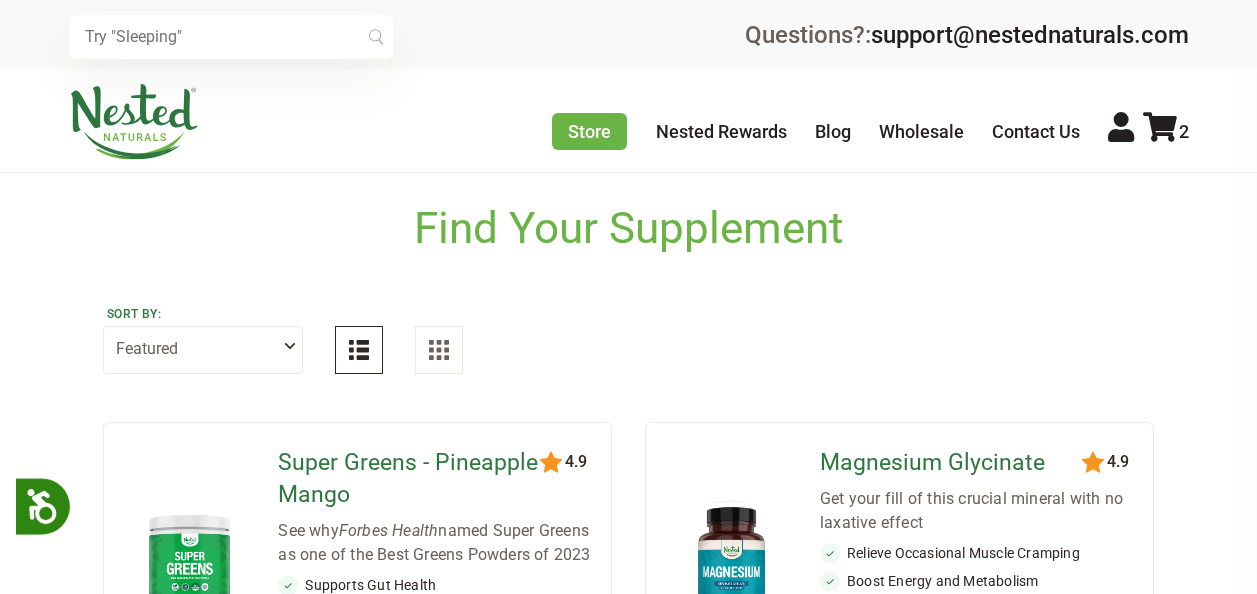 scroll, scrollTop: 0, scrollLeft: 0, axis: both 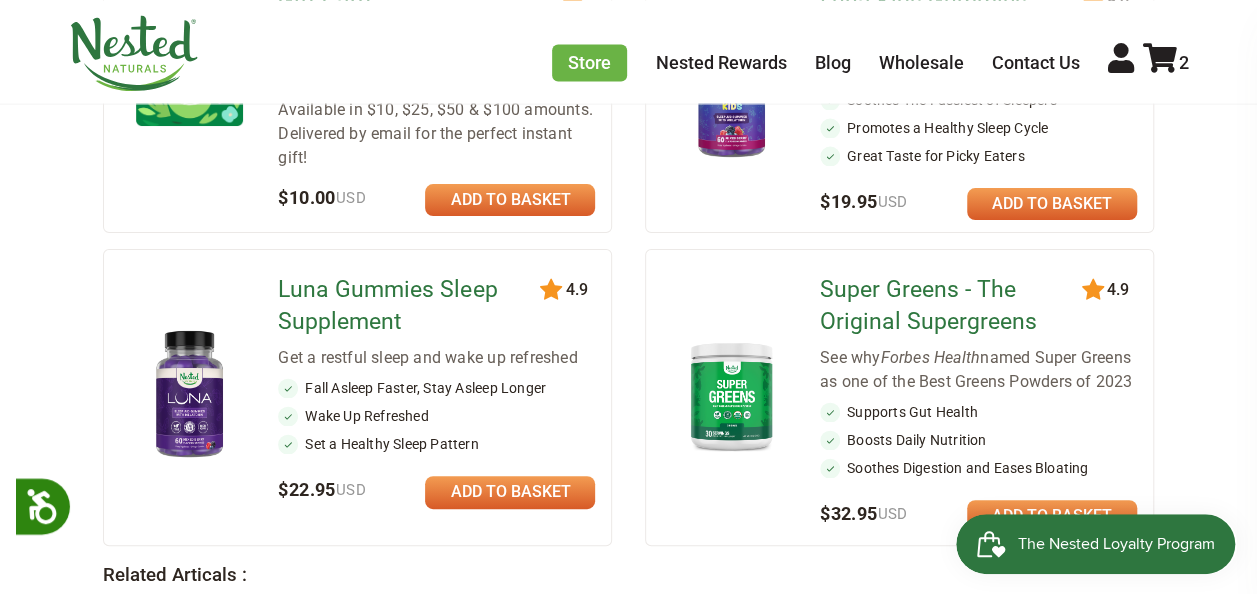 click at bounding box center (732, 396) 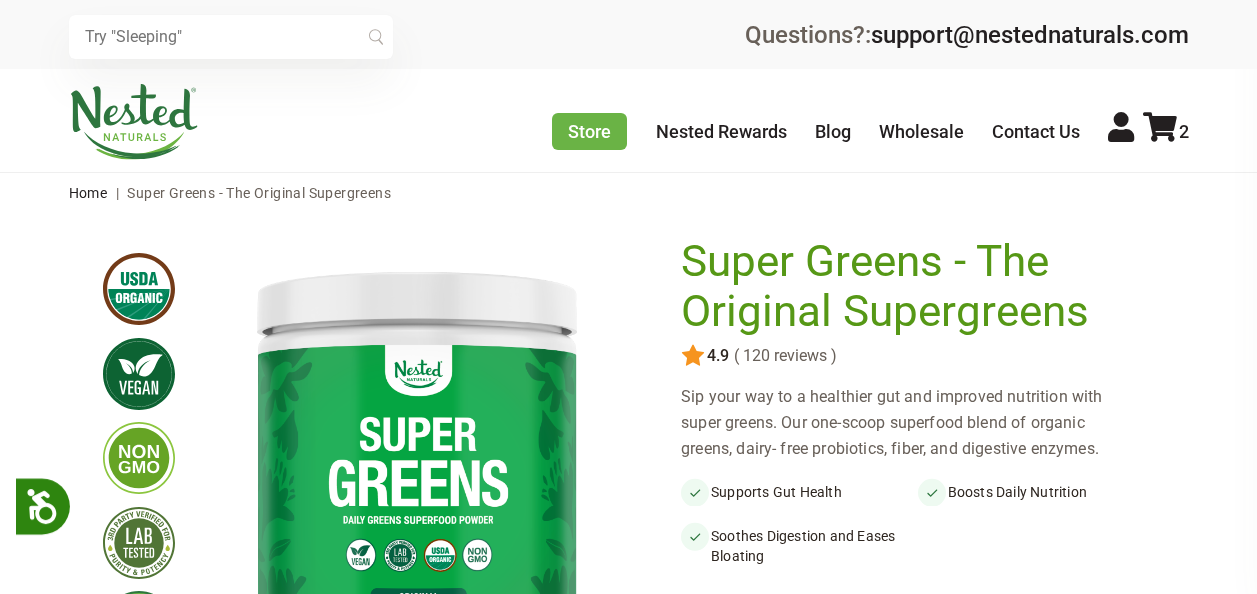 scroll, scrollTop: 0, scrollLeft: 0, axis: both 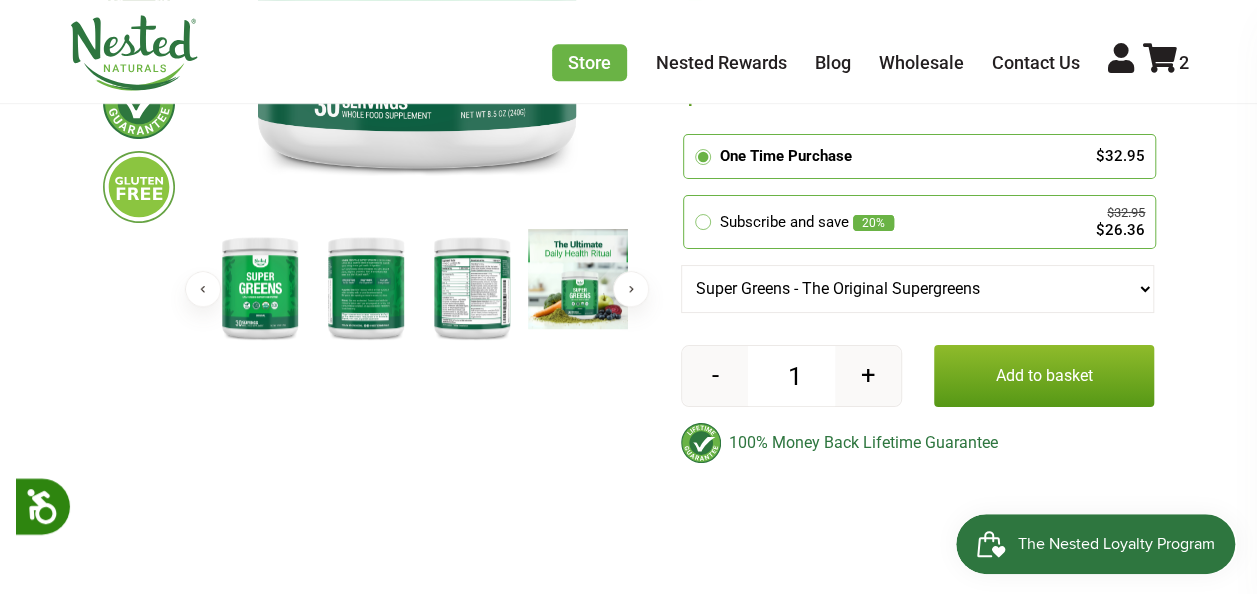 click on "+" at bounding box center [868, 376] 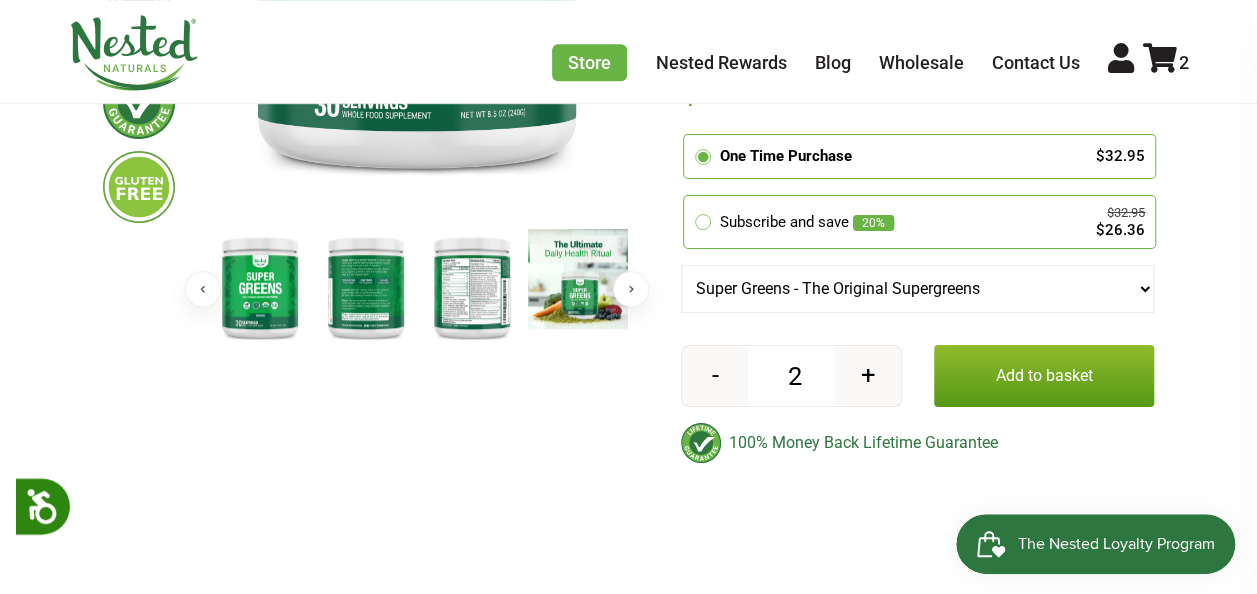 click on "Add to basket" at bounding box center (1044, 376) 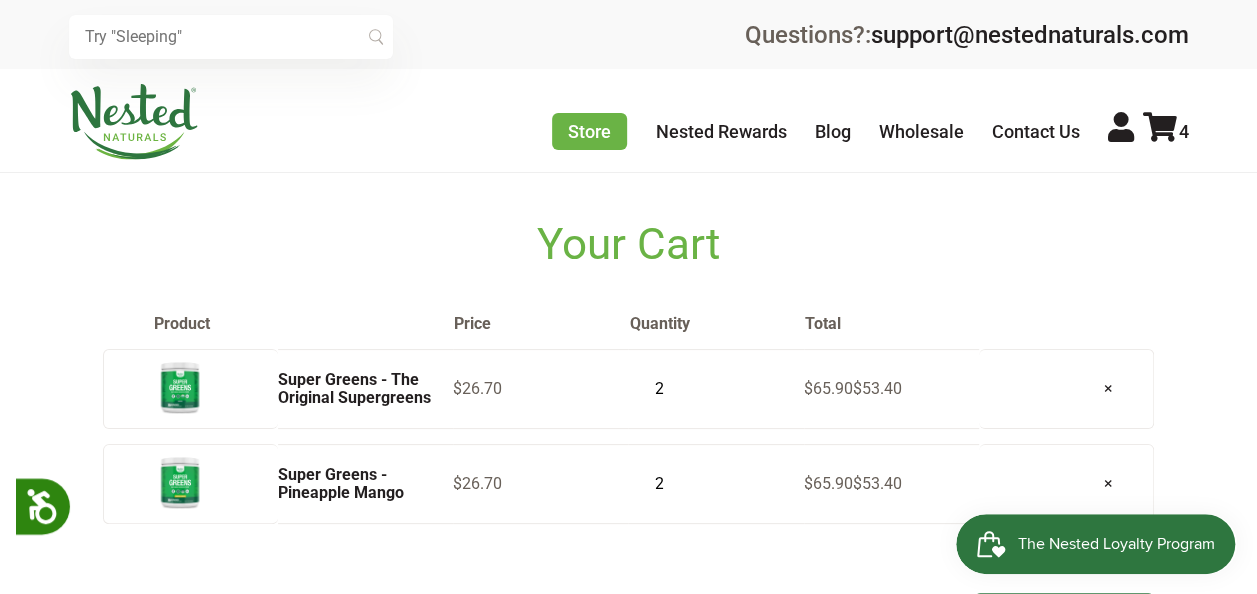 scroll, scrollTop: 0, scrollLeft: 0, axis: both 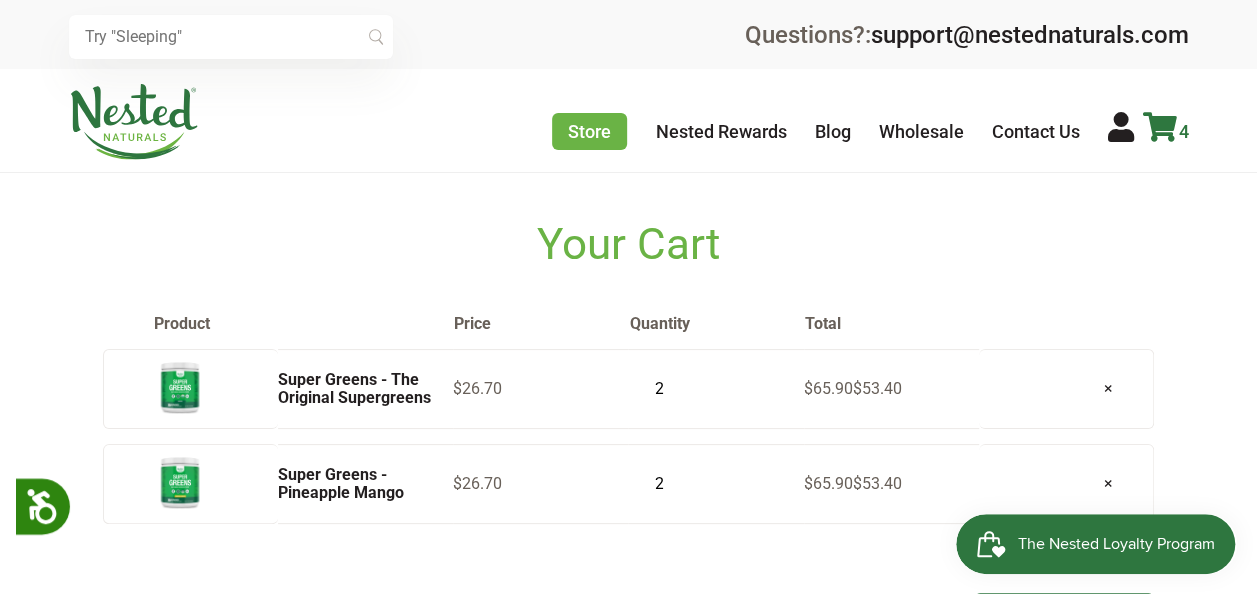 click at bounding box center (1160, 127) 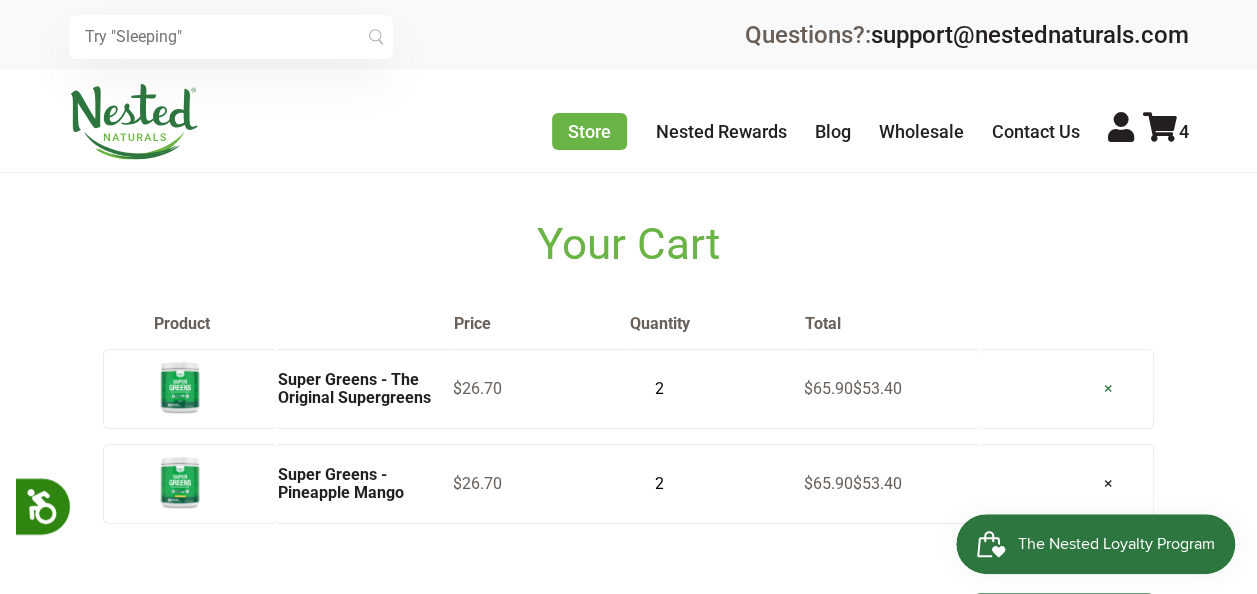 click on "×" at bounding box center (1108, 388) 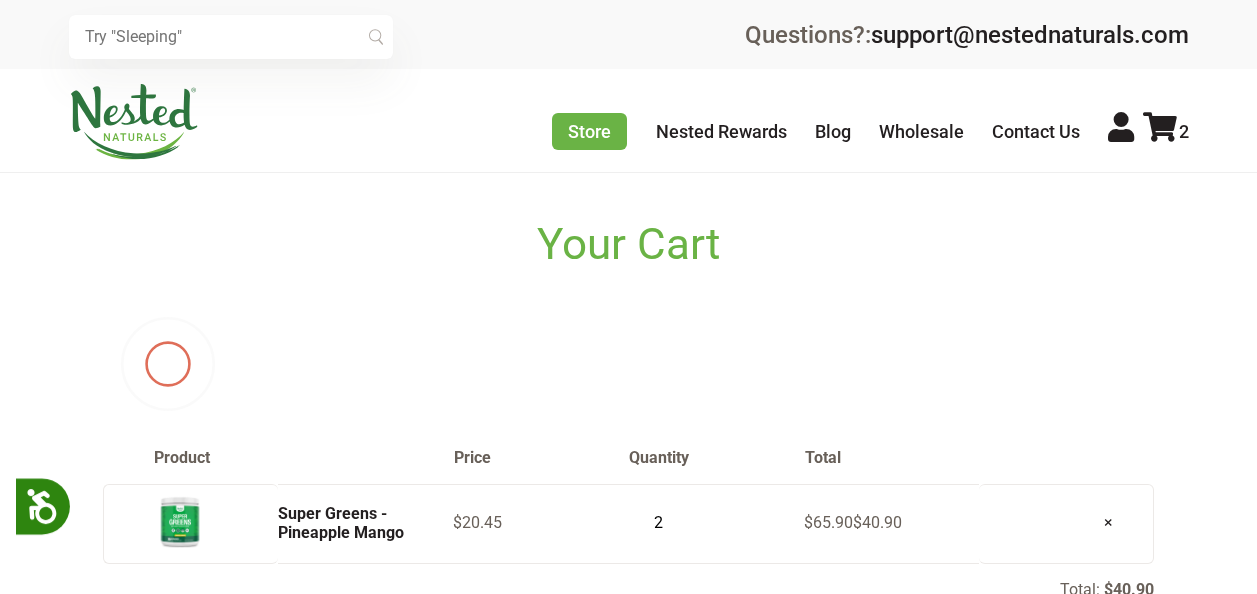 scroll, scrollTop: 0, scrollLeft: 0, axis: both 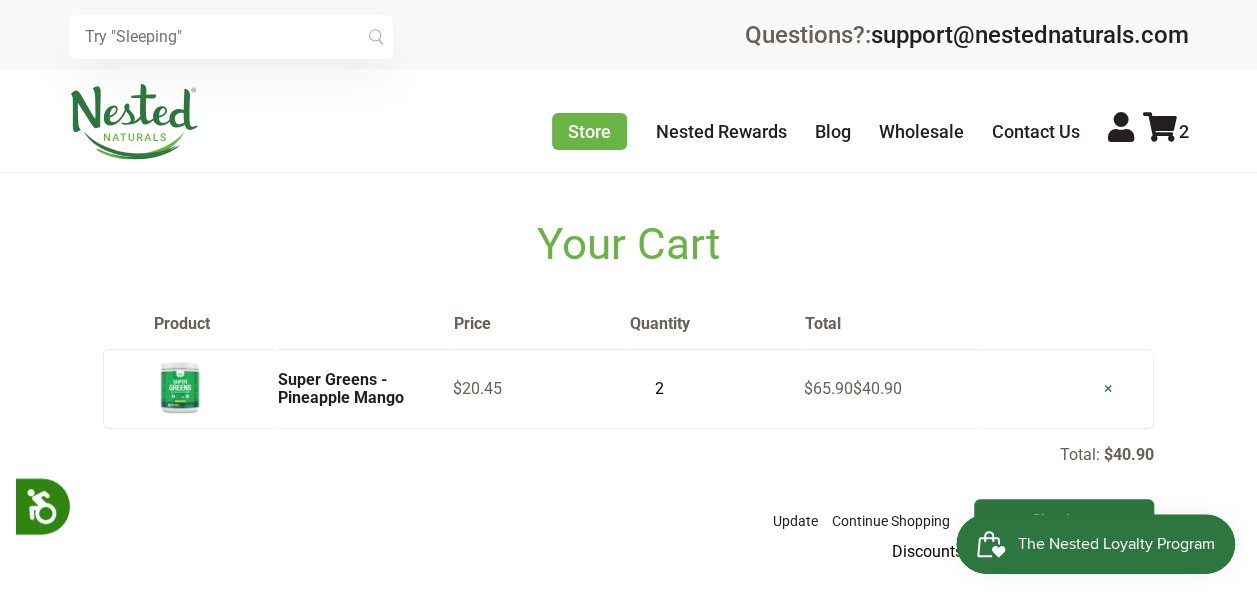 click on "×" at bounding box center [1108, 388] 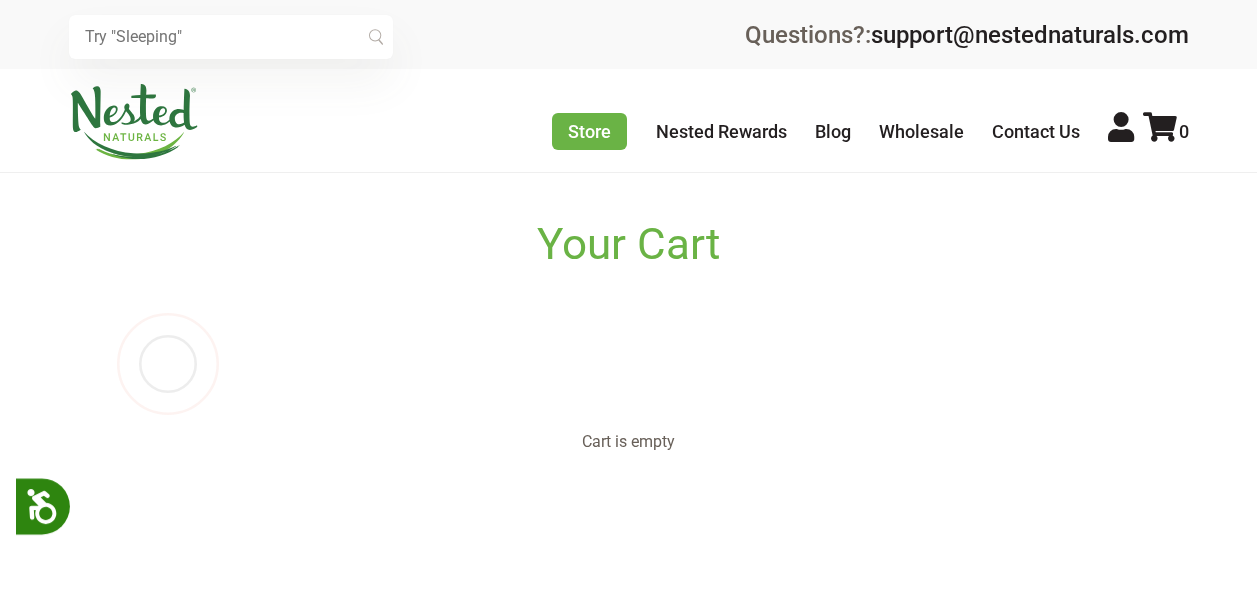 scroll, scrollTop: 0, scrollLeft: 0, axis: both 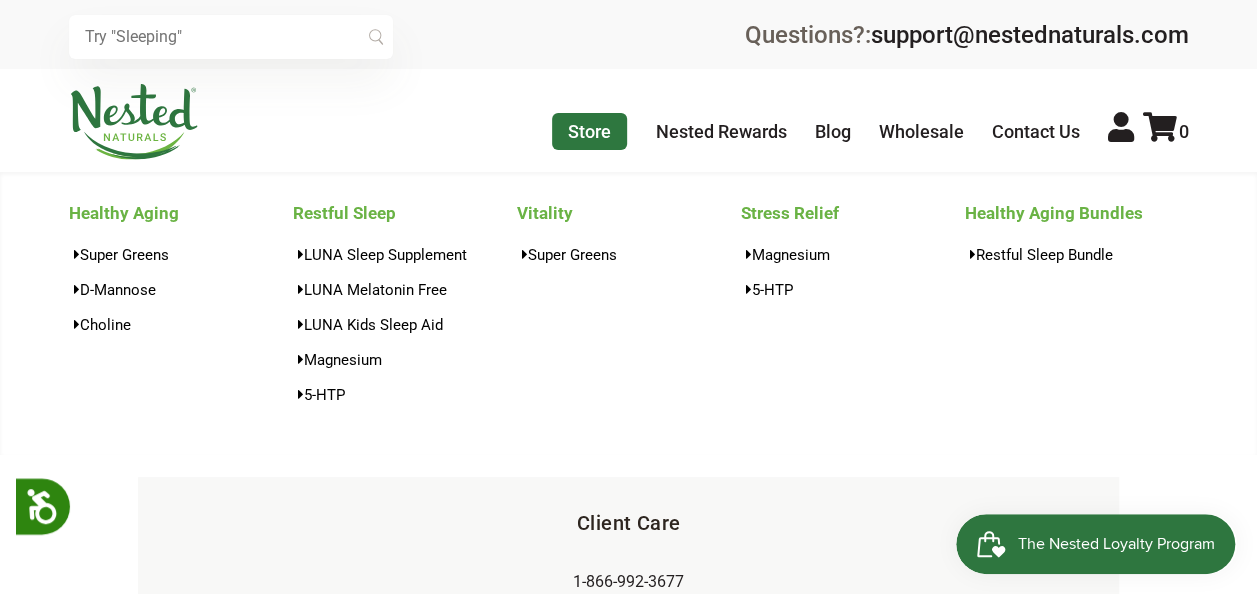 click on "Store" at bounding box center (589, 131) 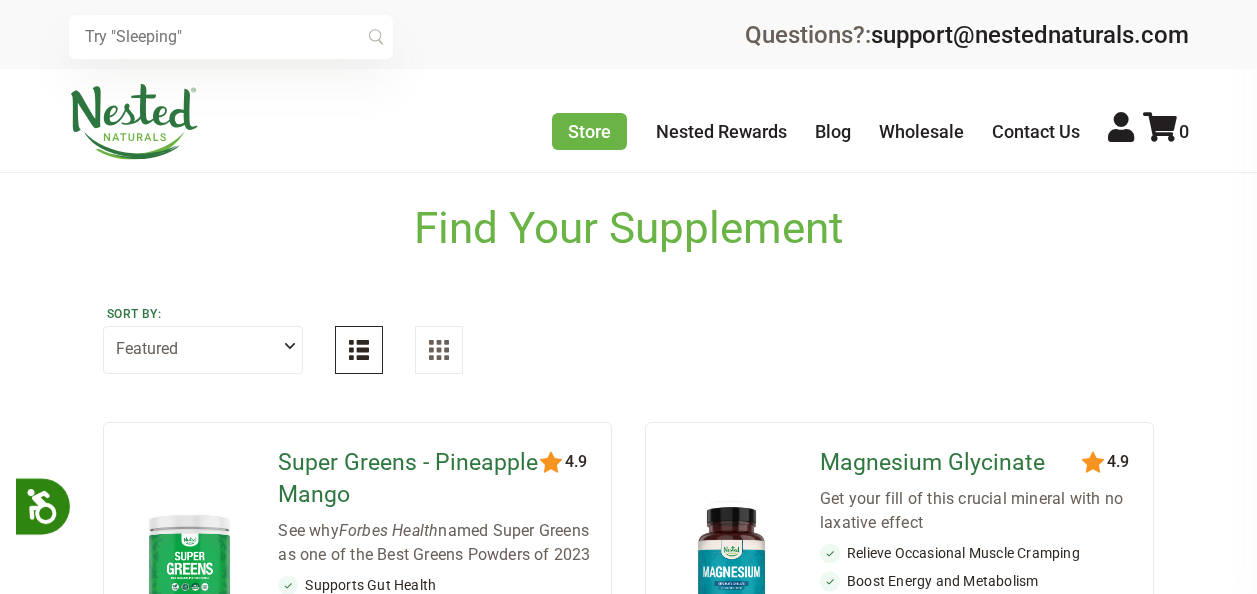 scroll, scrollTop: 0, scrollLeft: 0, axis: both 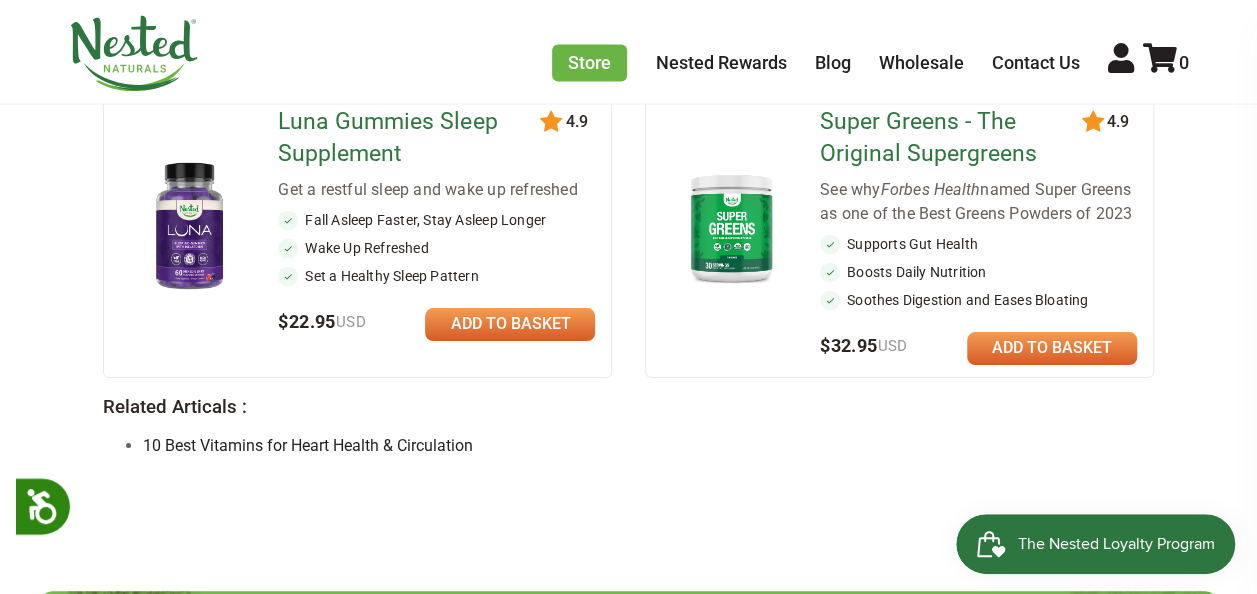 click at bounding box center (1052, 348) 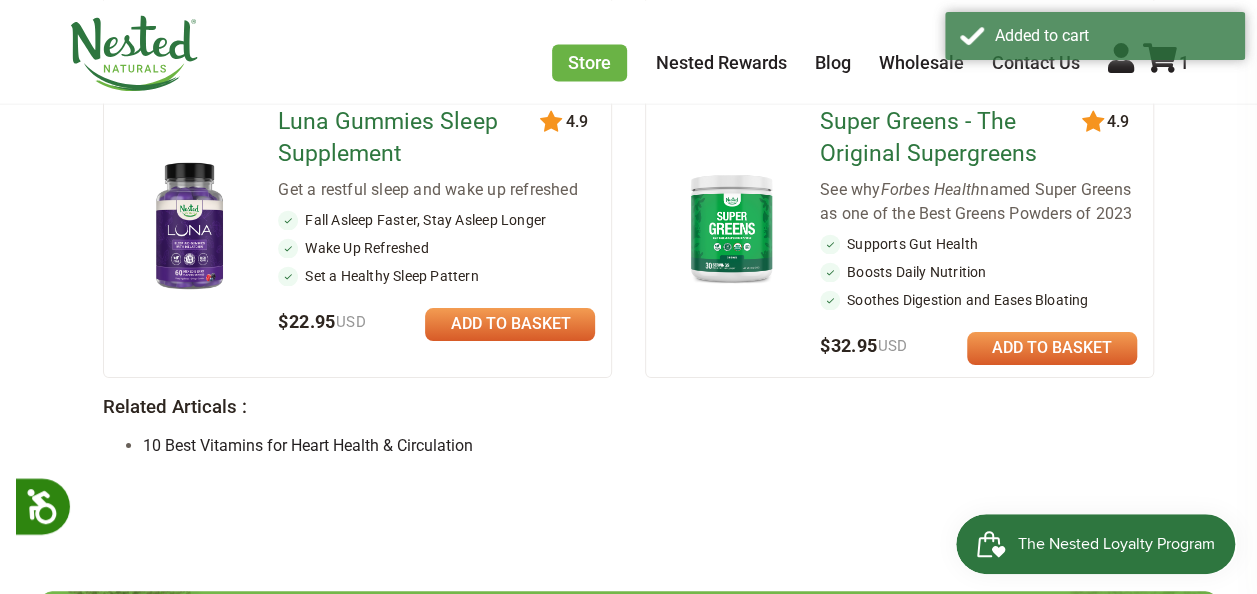 click at bounding box center [1052, 348] 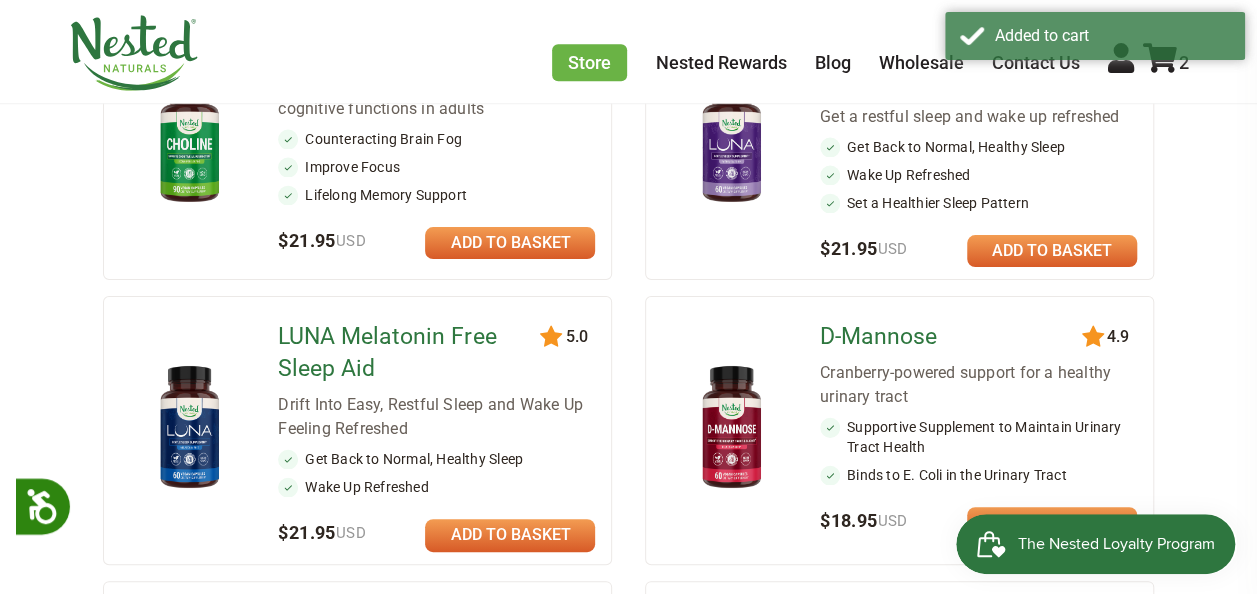 scroll, scrollTop: 704, scrollLeft: 0, axis: vertical 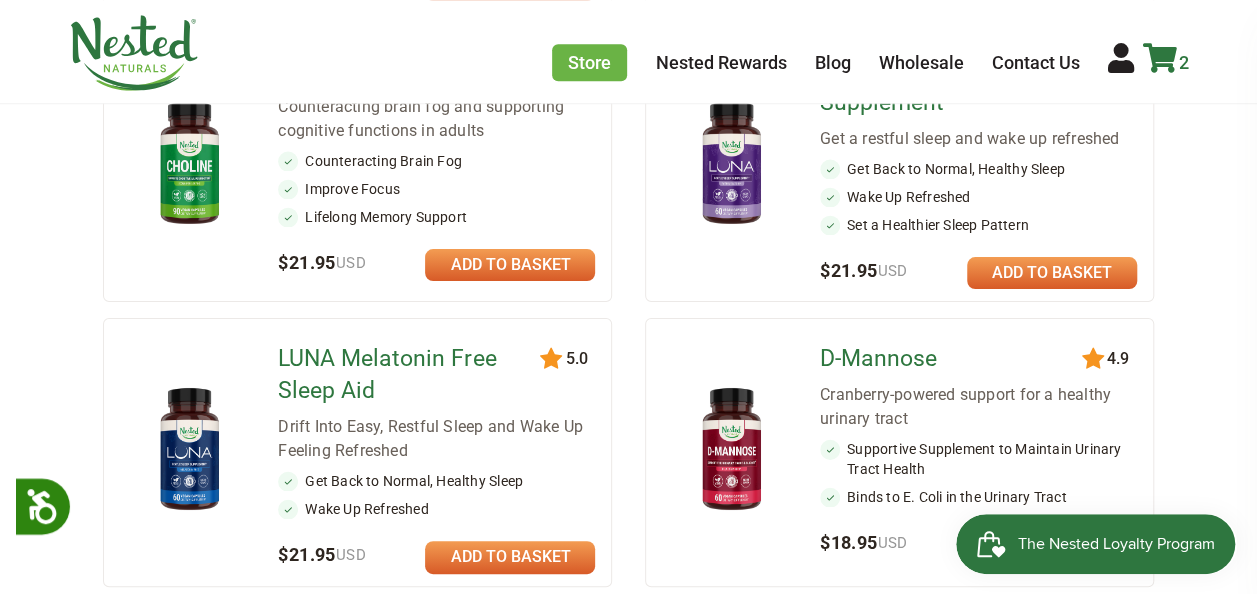click at bounding box center [1160, 58] 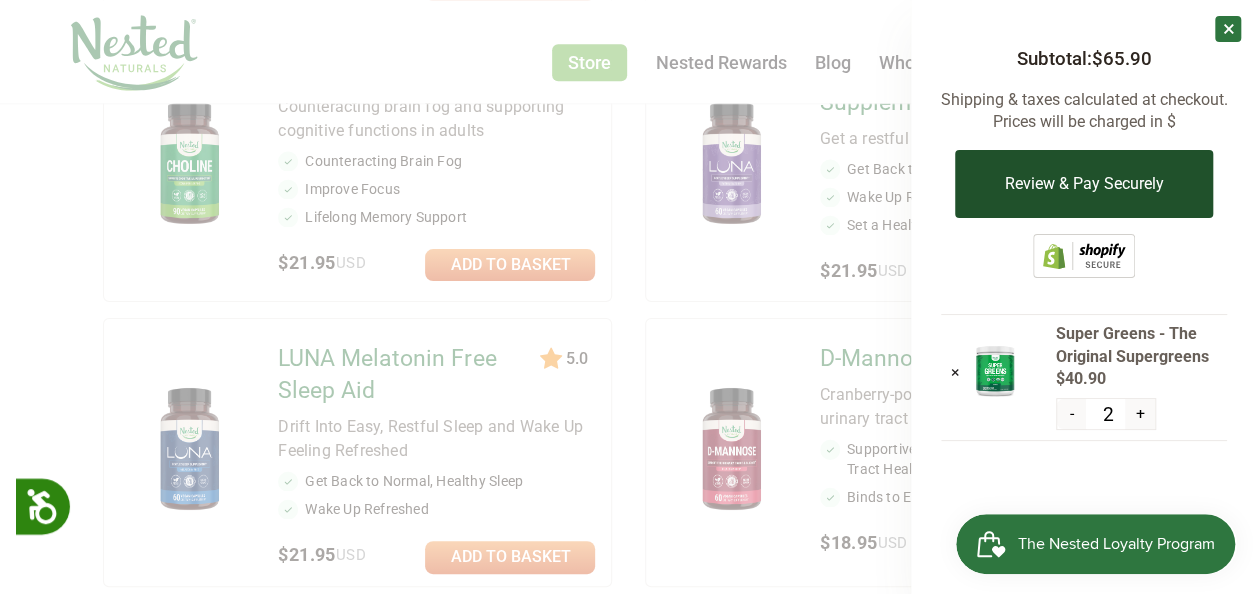 click on "Review & Pay Securely" at bounding box center [1083, 184] 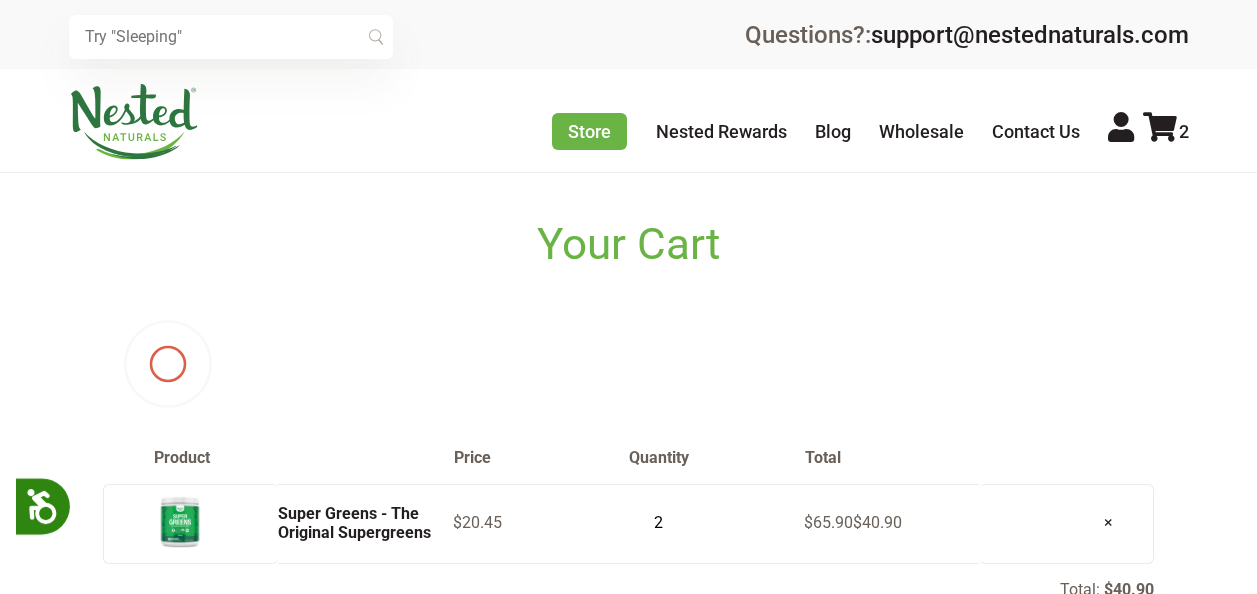 scroll, scrollTop: 0, scrollLeft: 0, axis: both 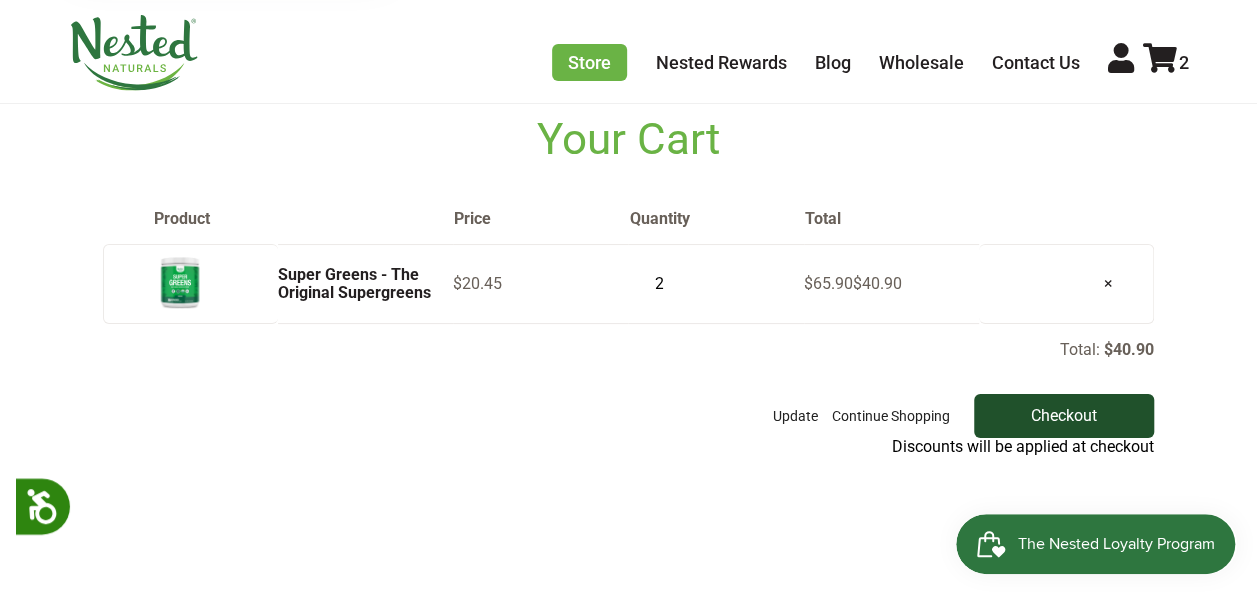 click on "Checkout" at bounding box center [1064, 416] 